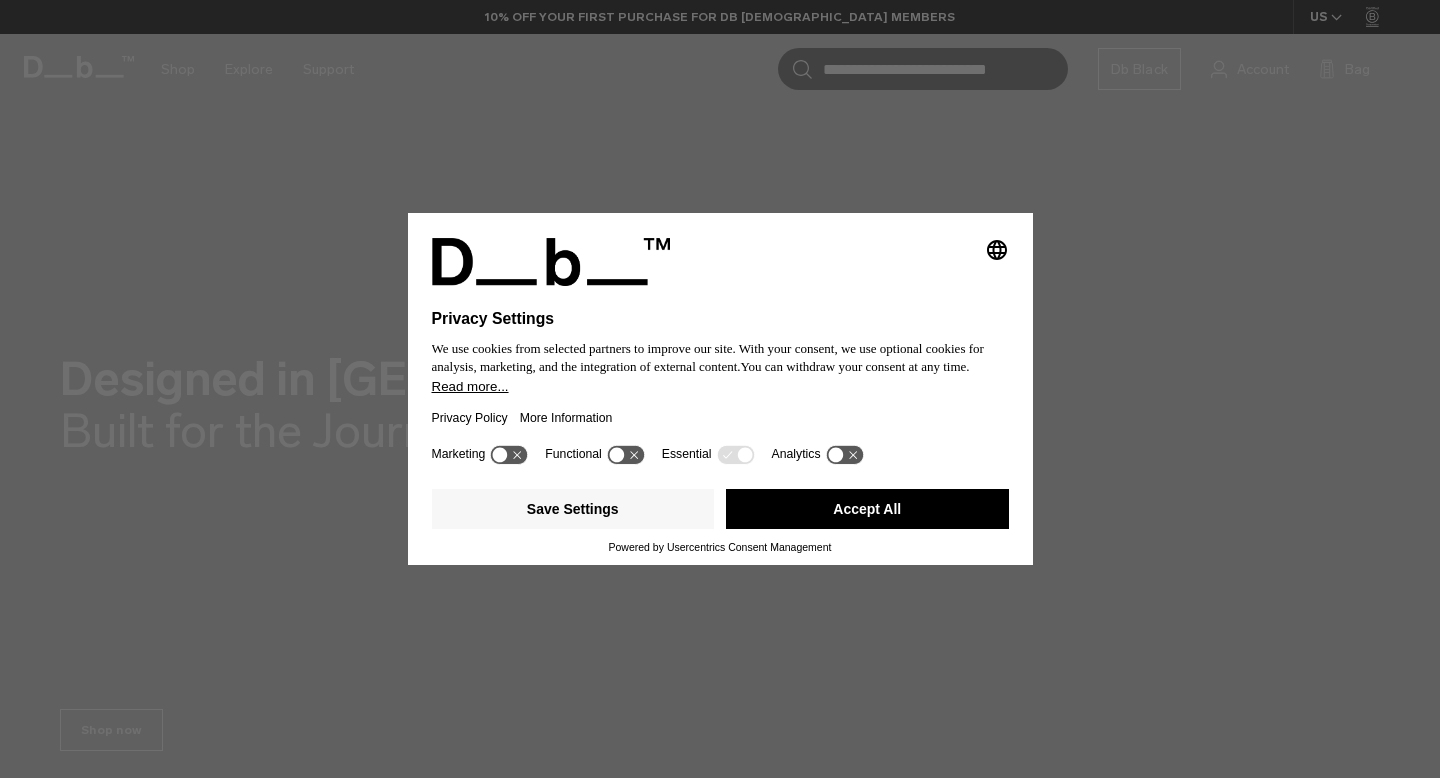 scroll, scrollTop: 0, scrollLeft: 0, axis: both 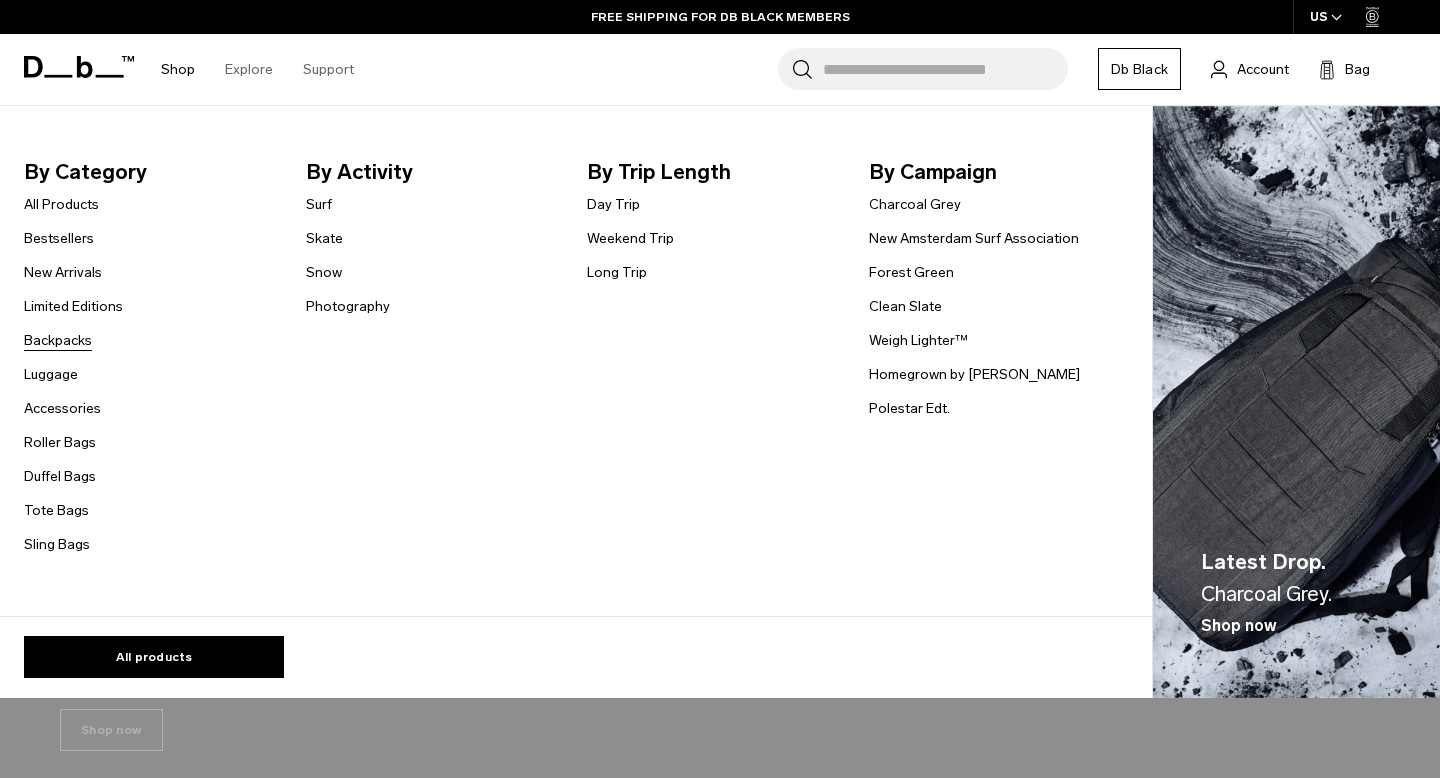 click on "Backpacks" at bounding box center (58, 340) 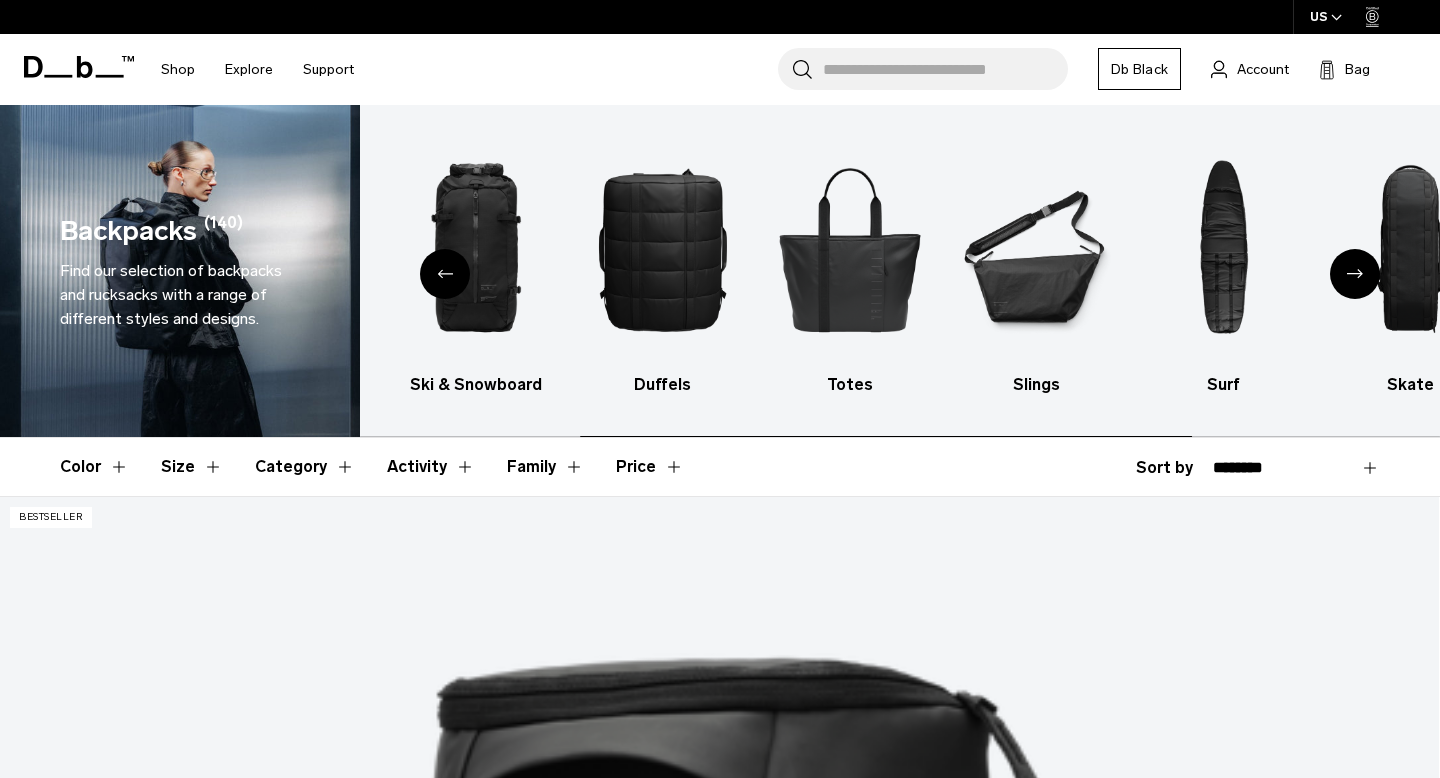 scroll, scrollTop: 0, scrollLeft: 0, axis: both 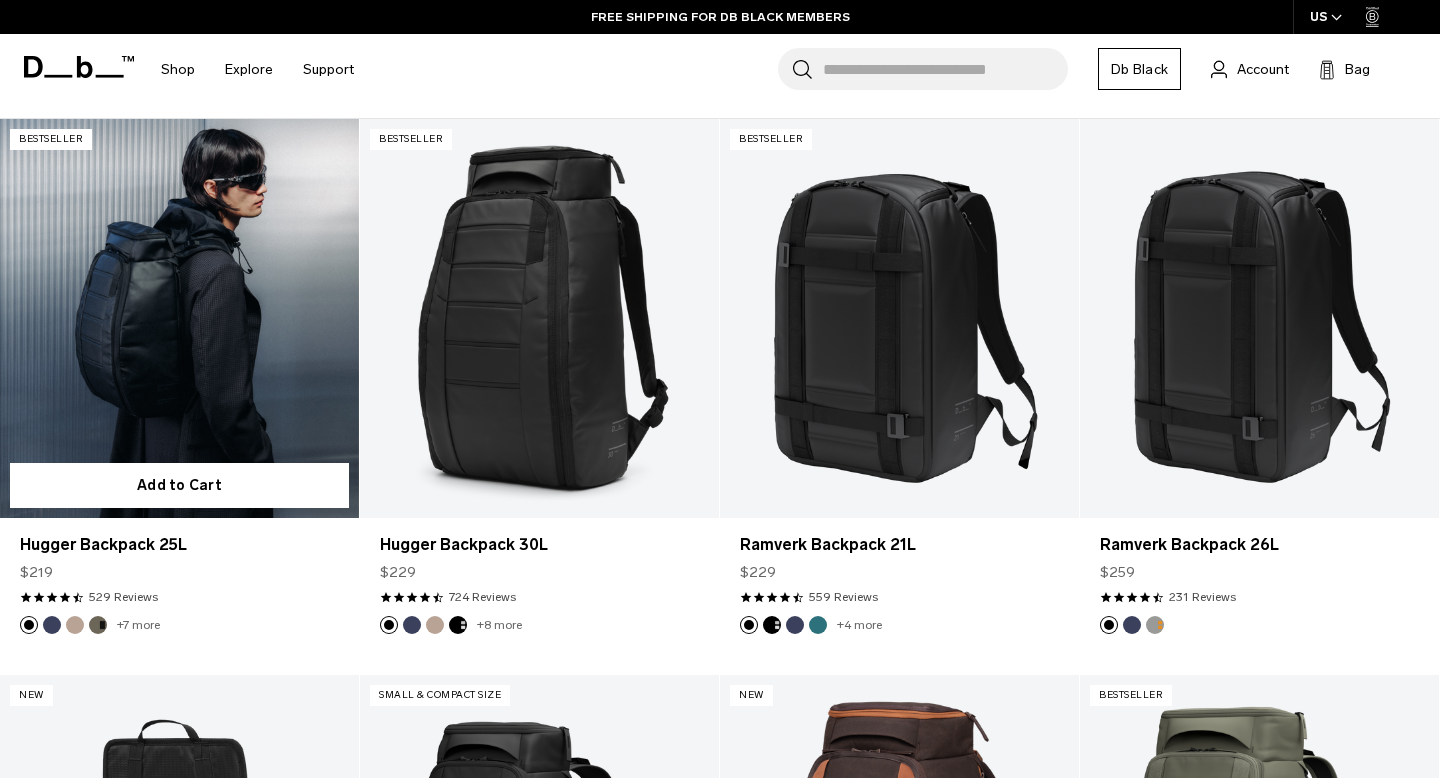 click at bounding box center [179, 318] 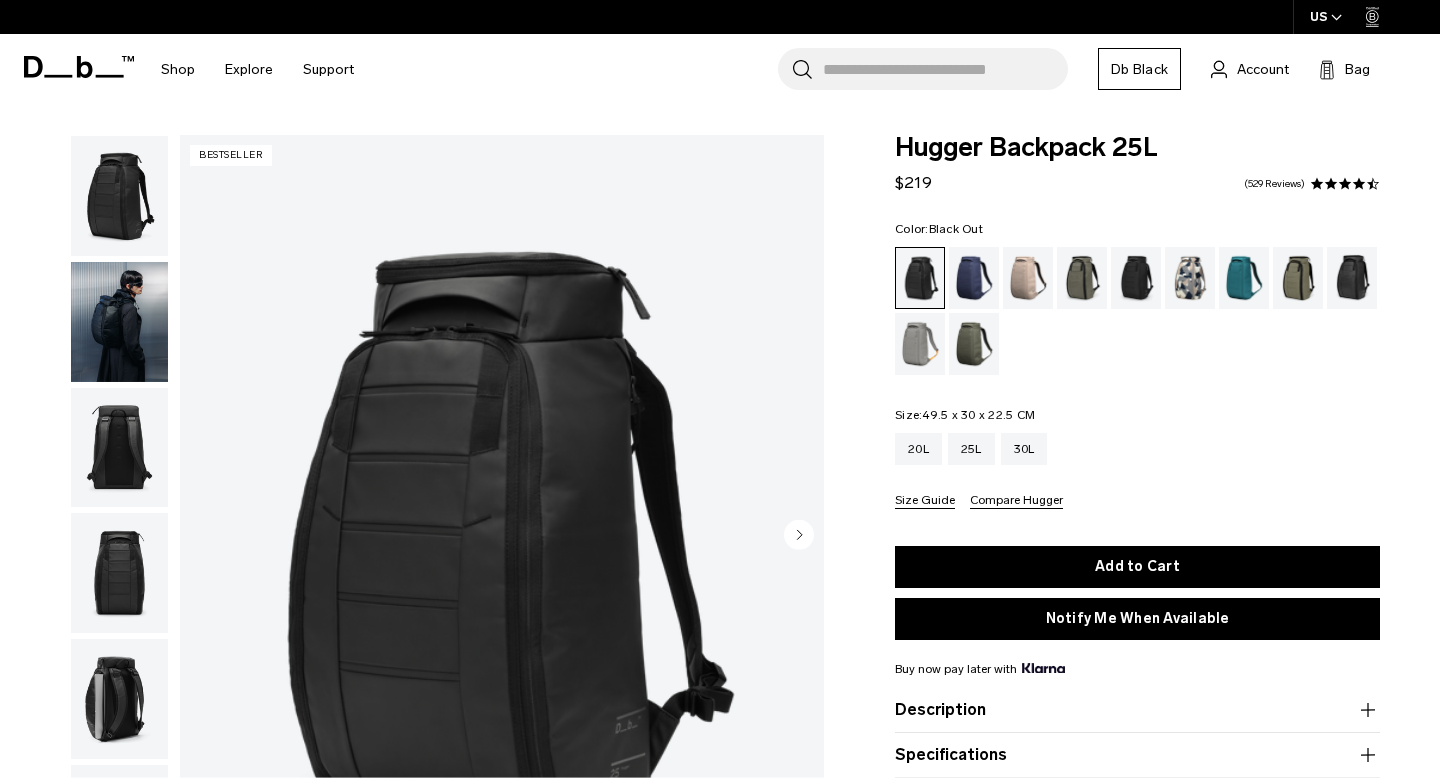 scroll, scrollTop: 0, scrollLeft: 0, axis: both 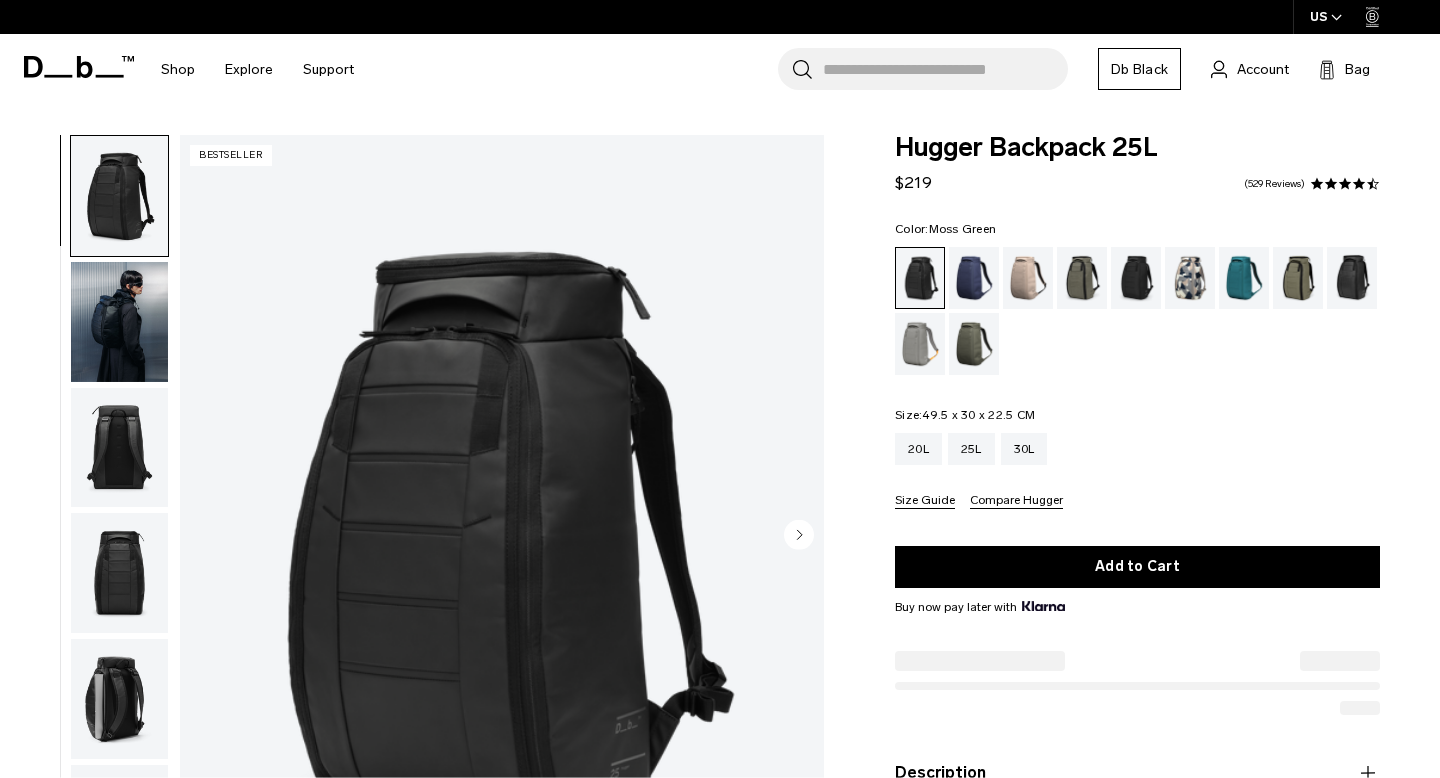 click at bounding box center [974, 344] 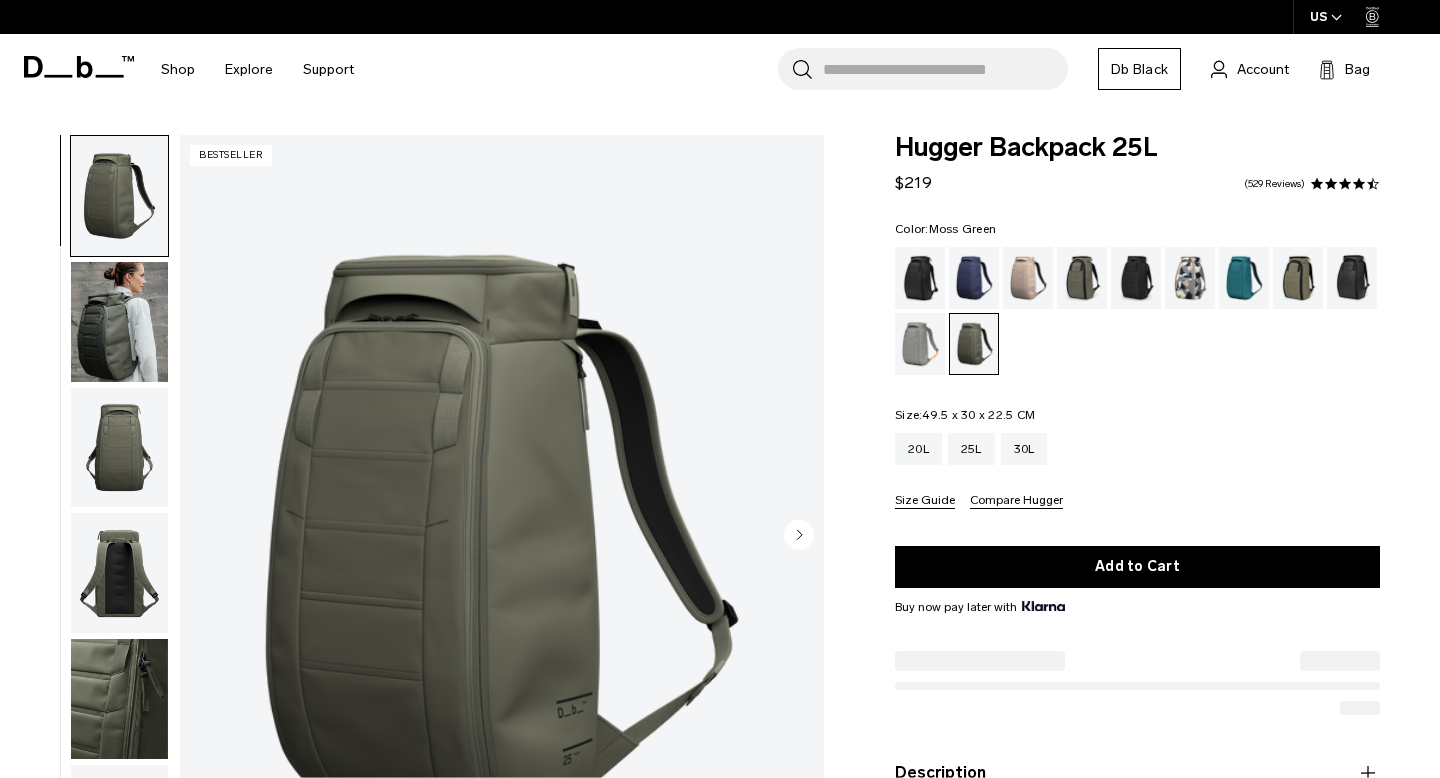 scroll, scrollTop: 0, scrollLeft: 0, axis: both 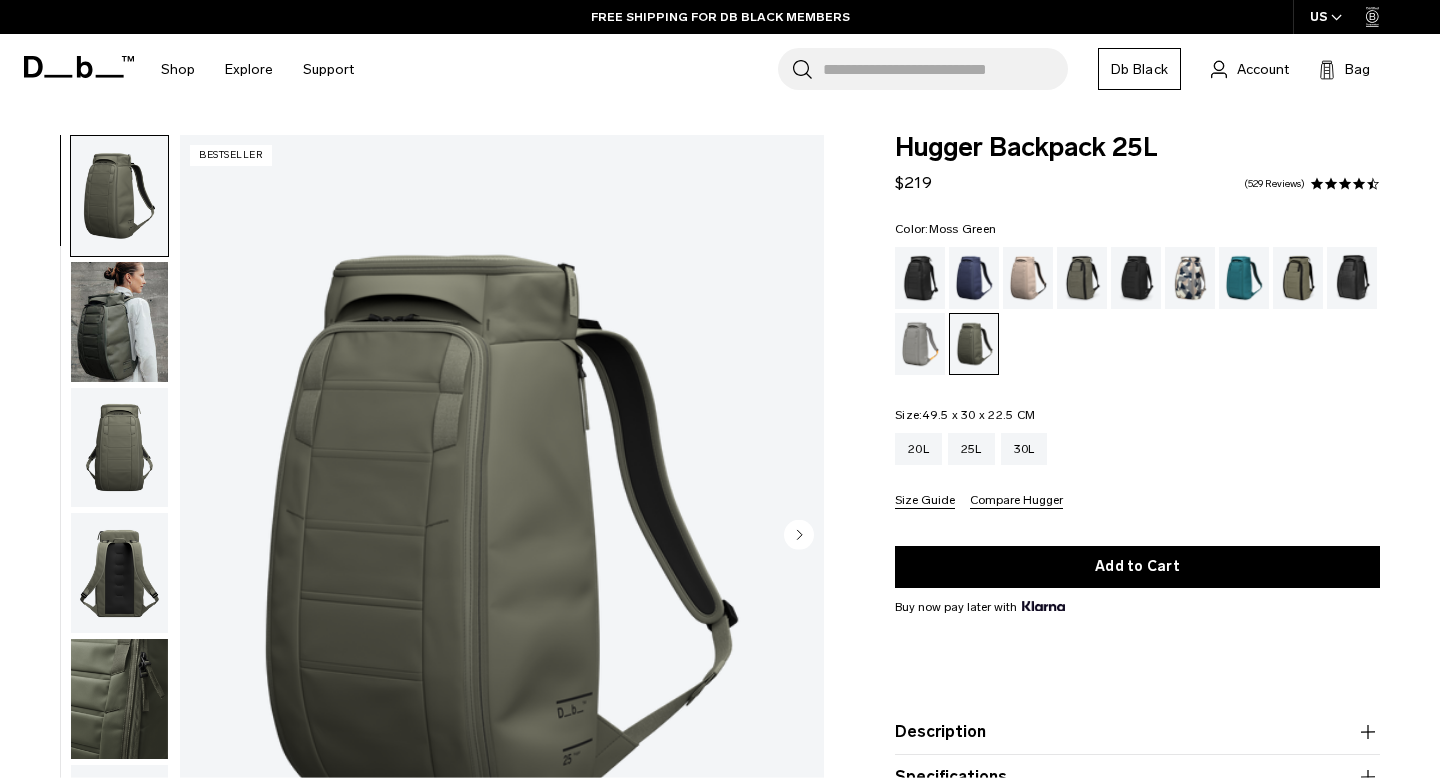 click 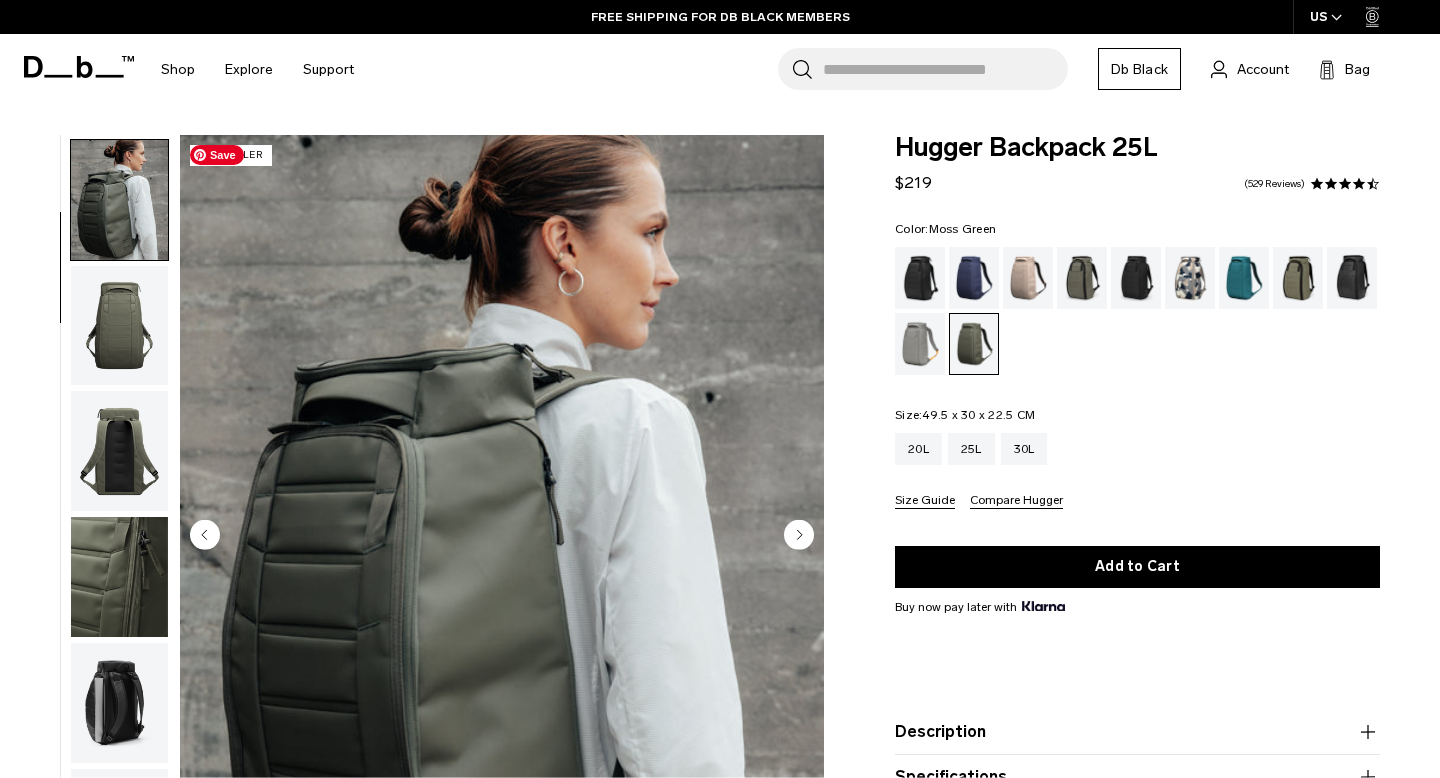 scroll, scrollTop: 126, scrollLeft: 0, axis: vertical 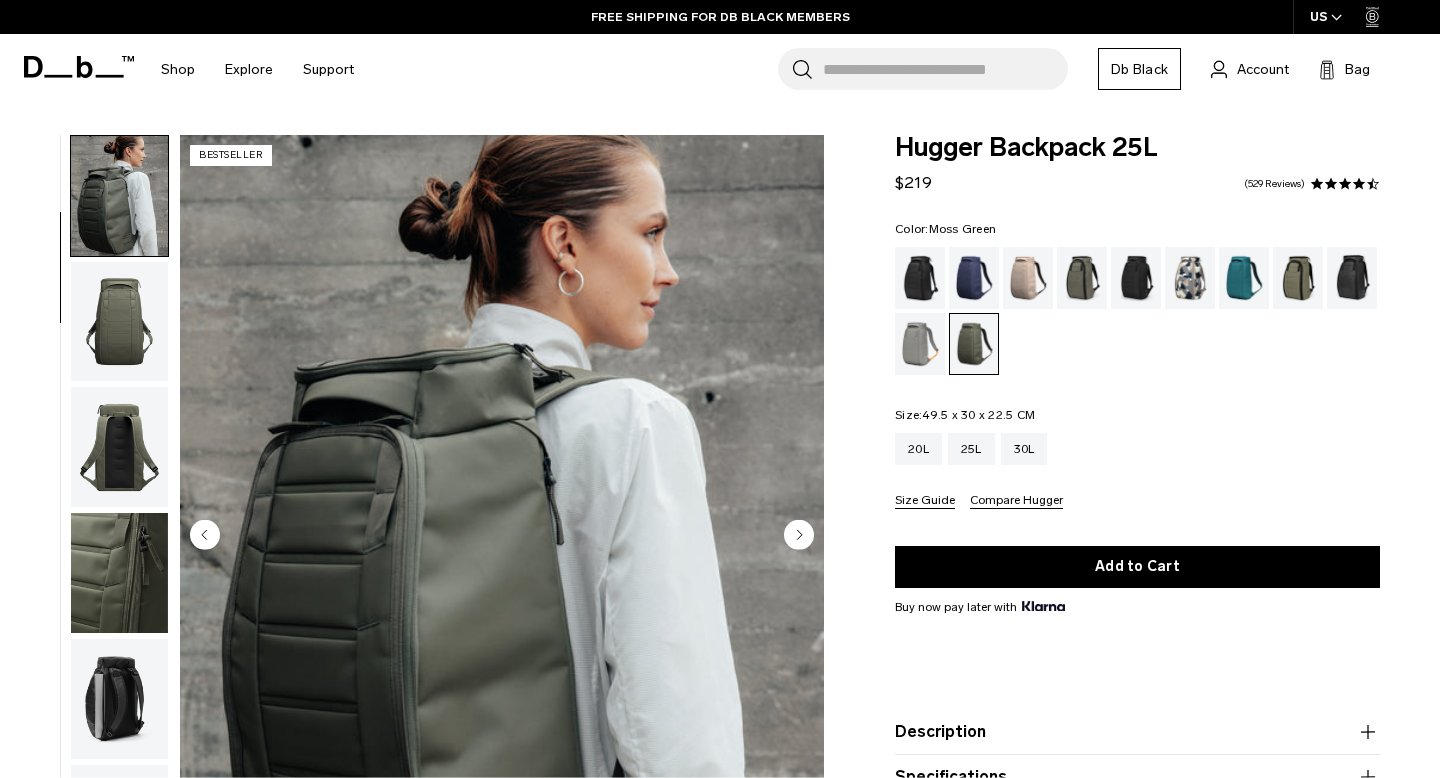 click 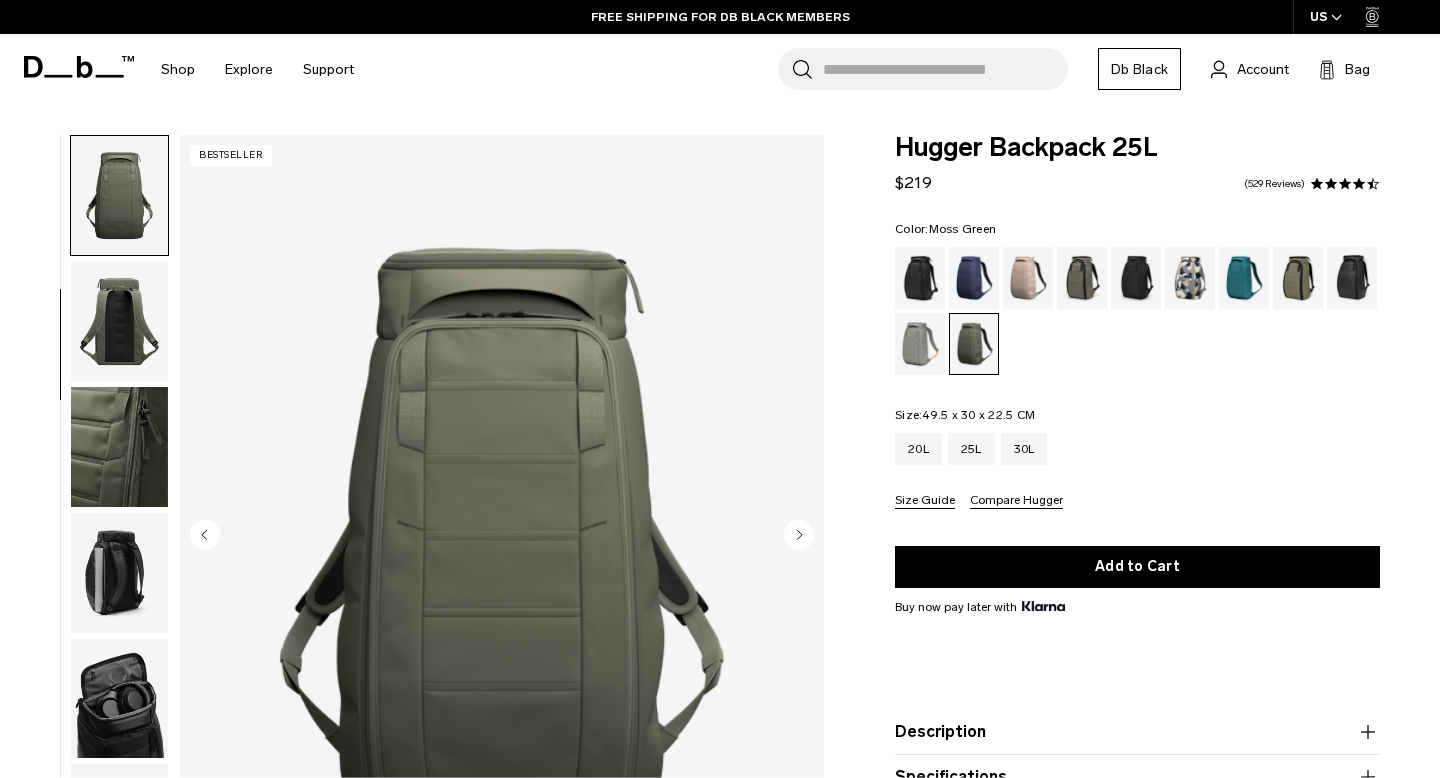 click 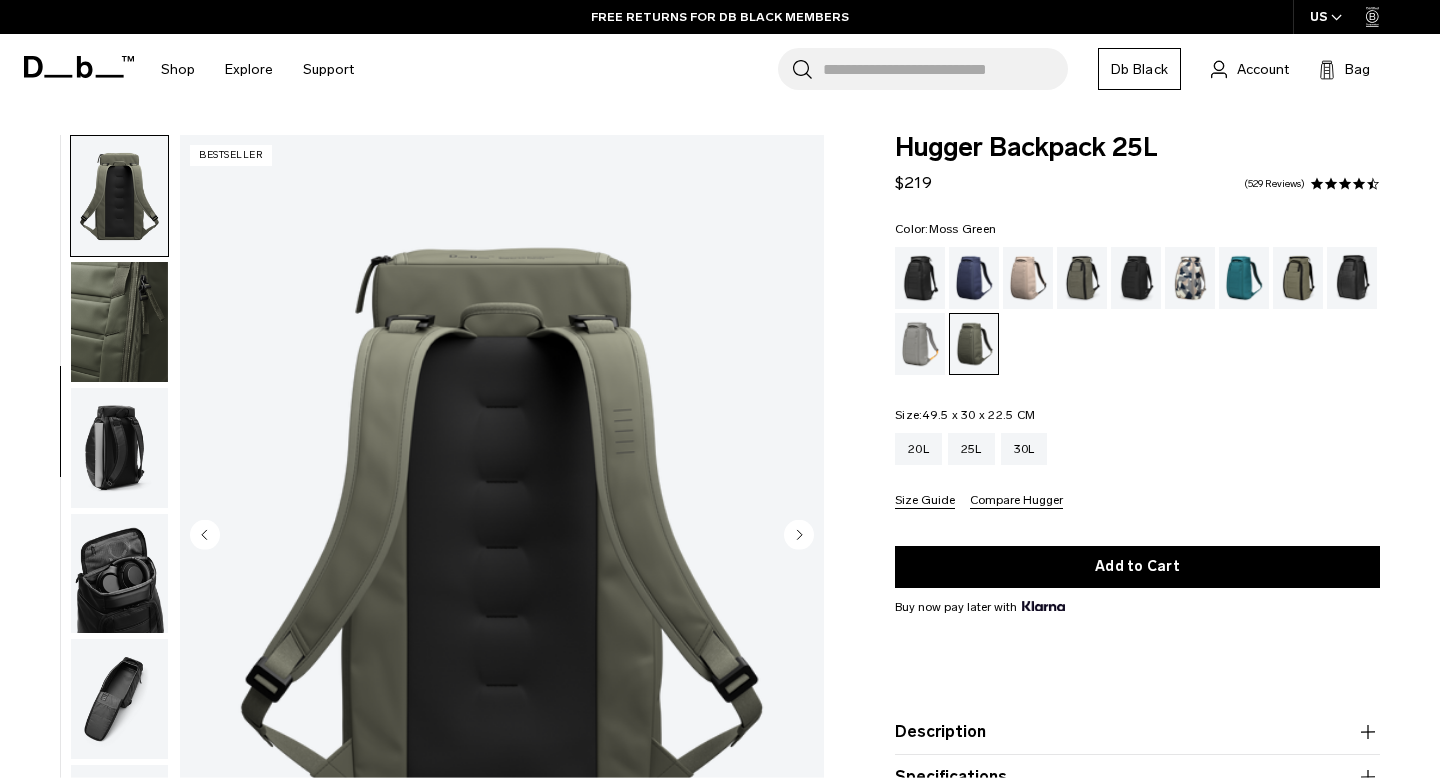 click 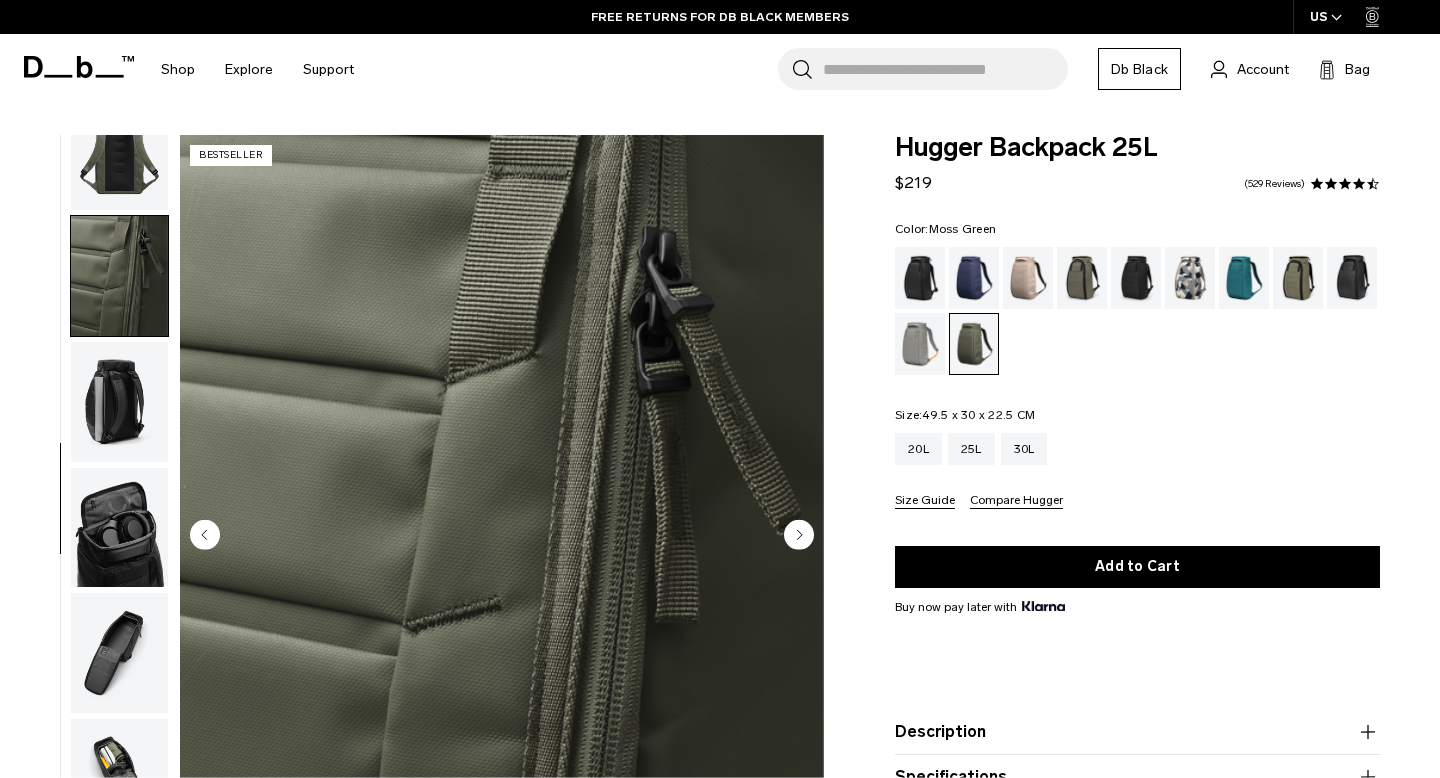 scroll, scrollTop: 450, scrollLeft: 0, axis: vertical 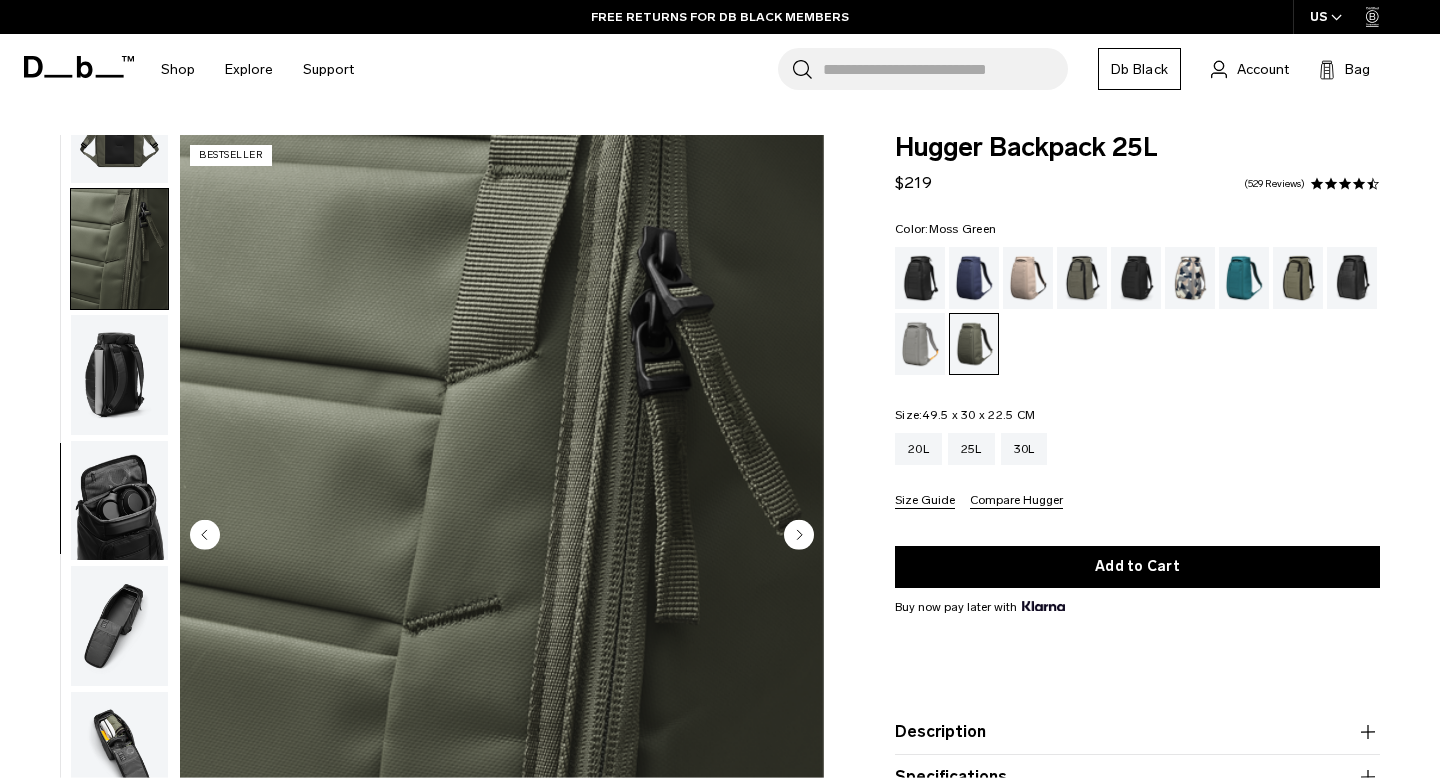 click 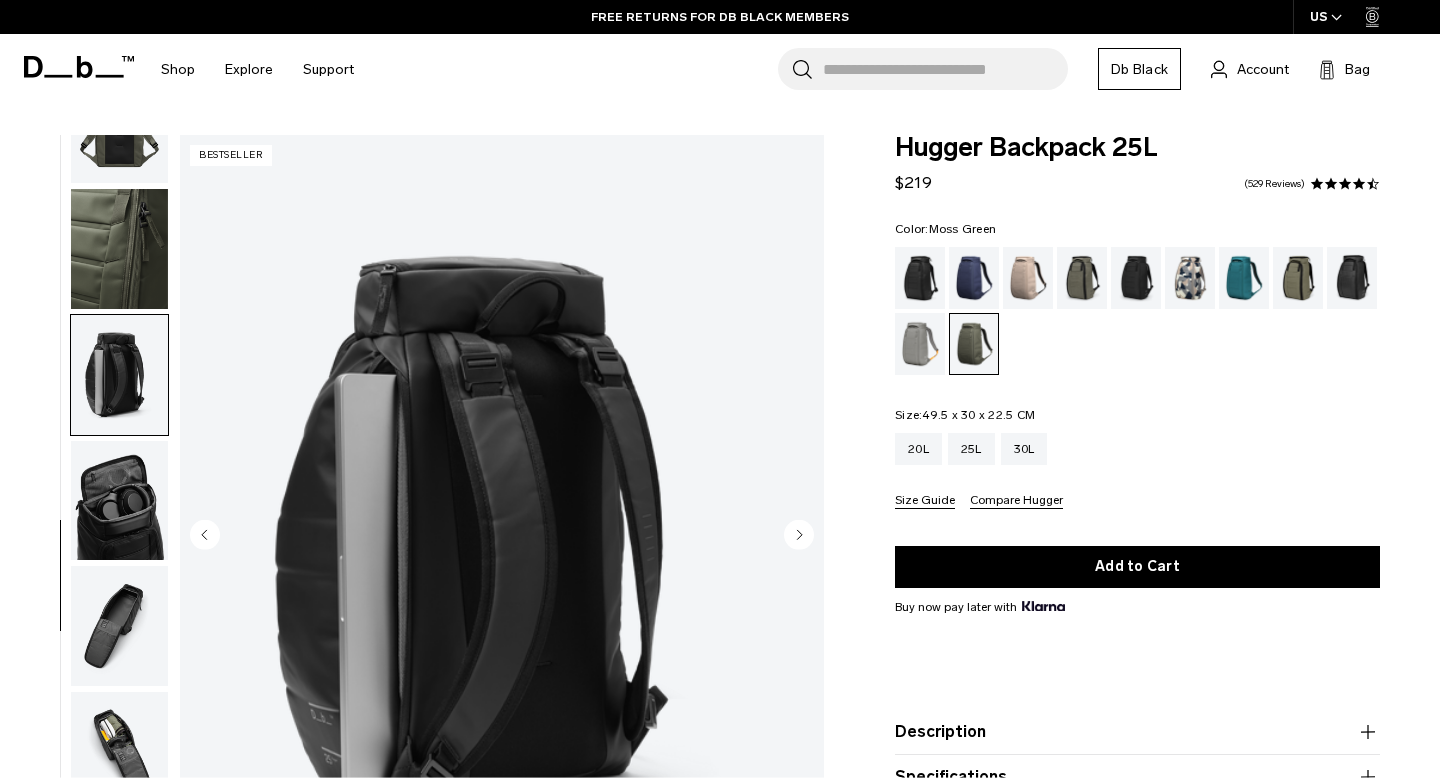 click 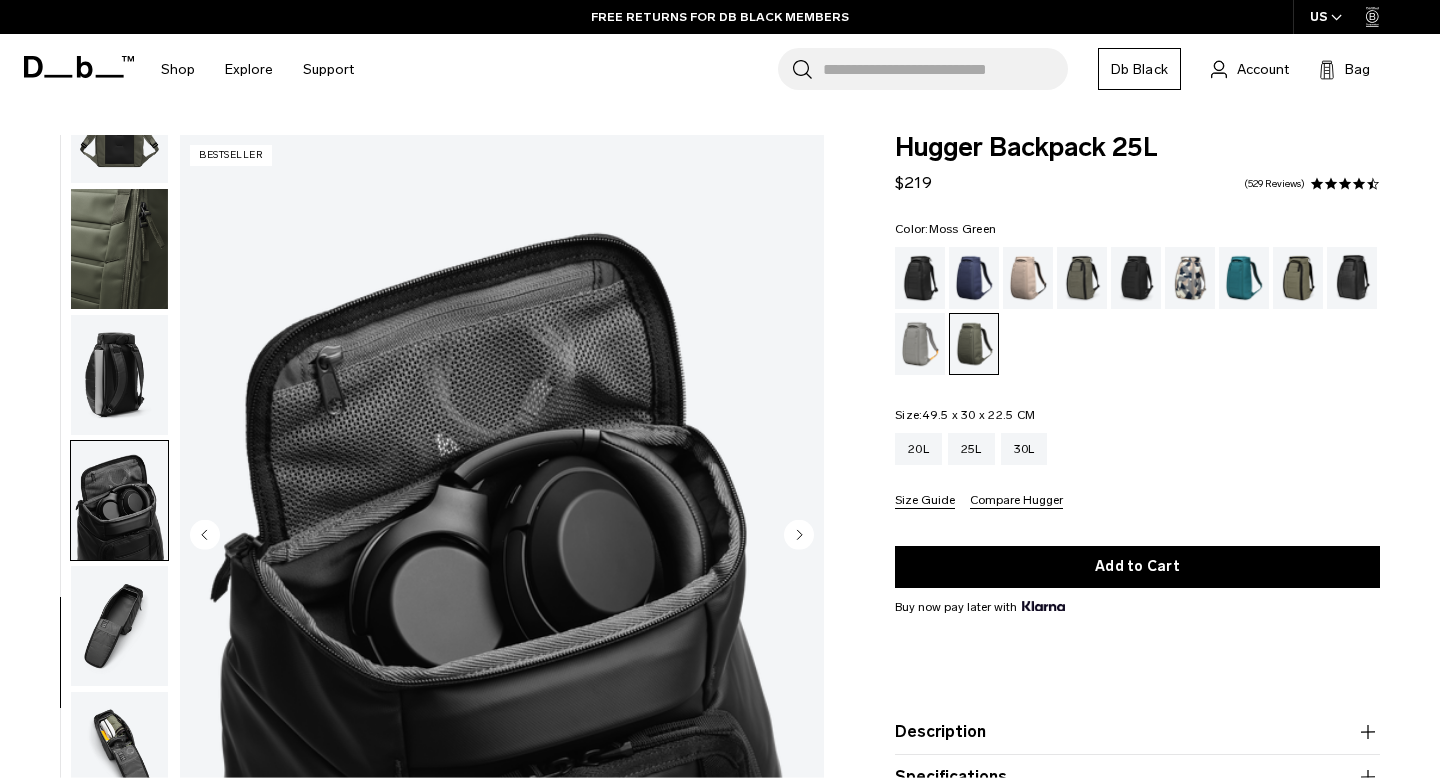 click 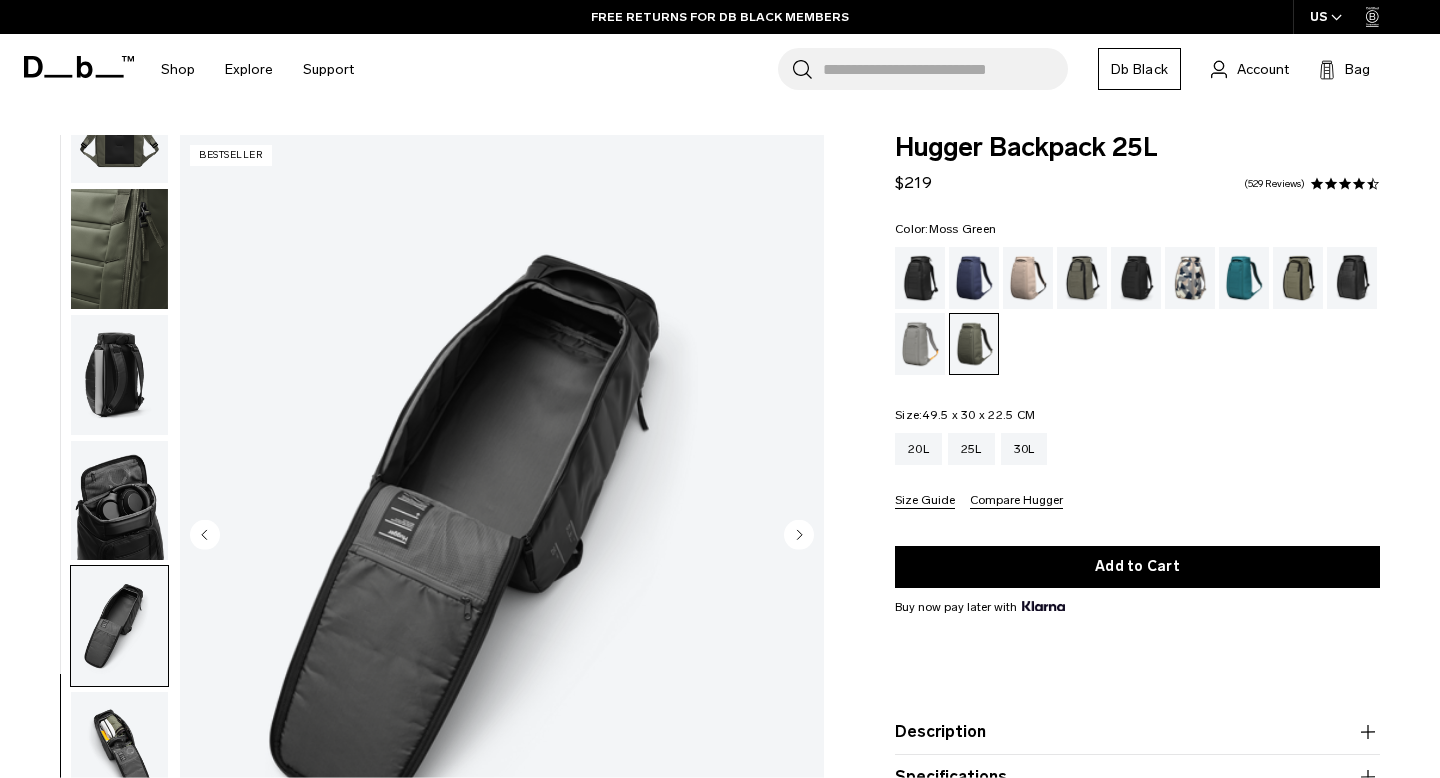 click 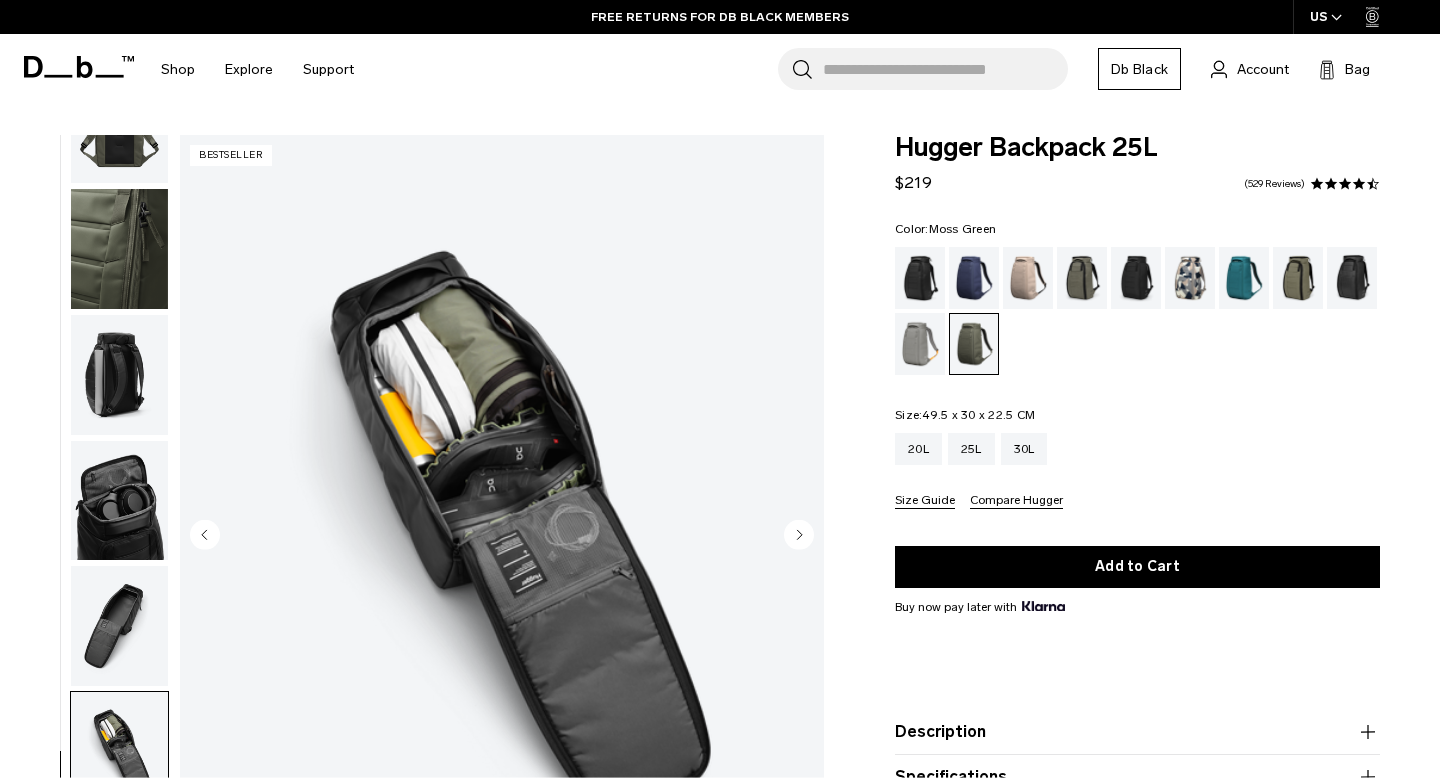 click 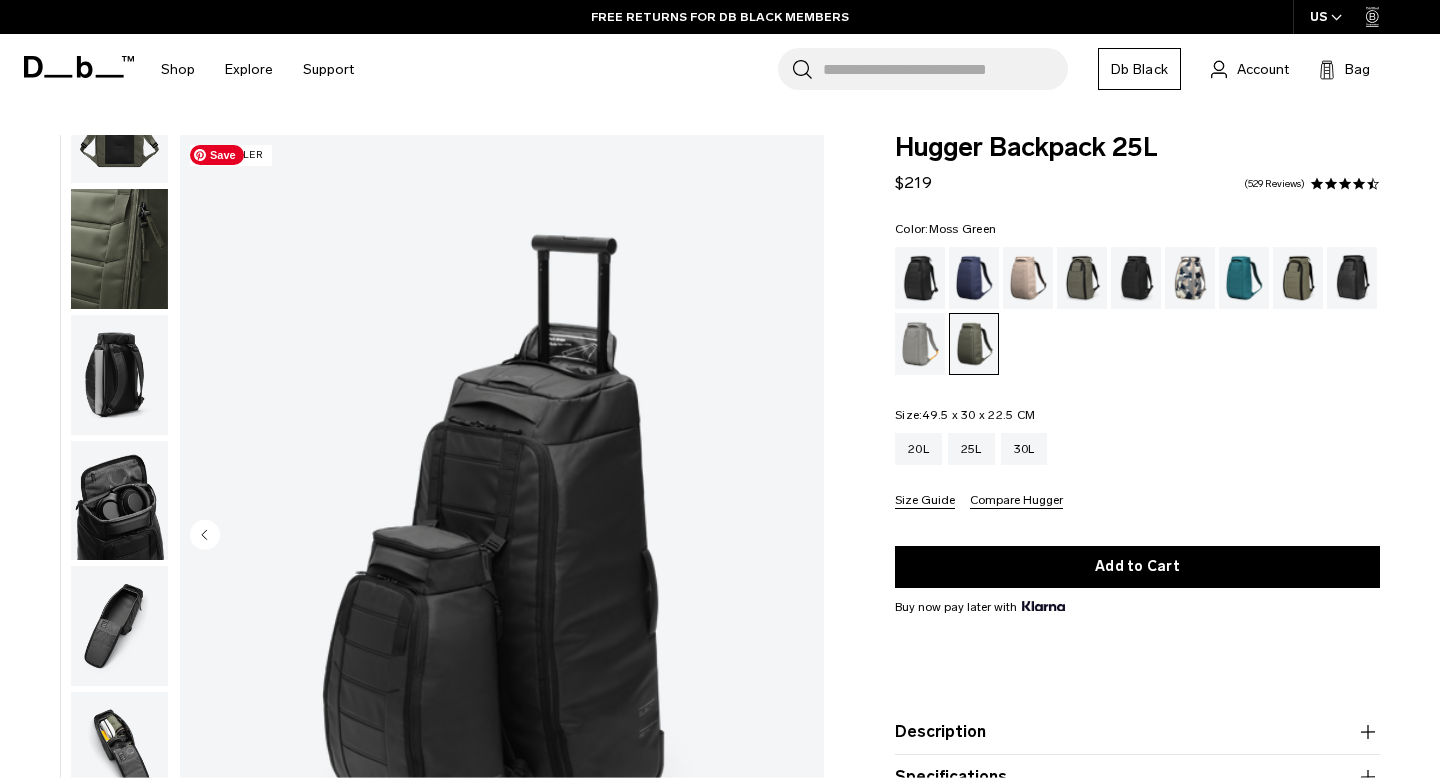 click at bounding box center [502, 537] 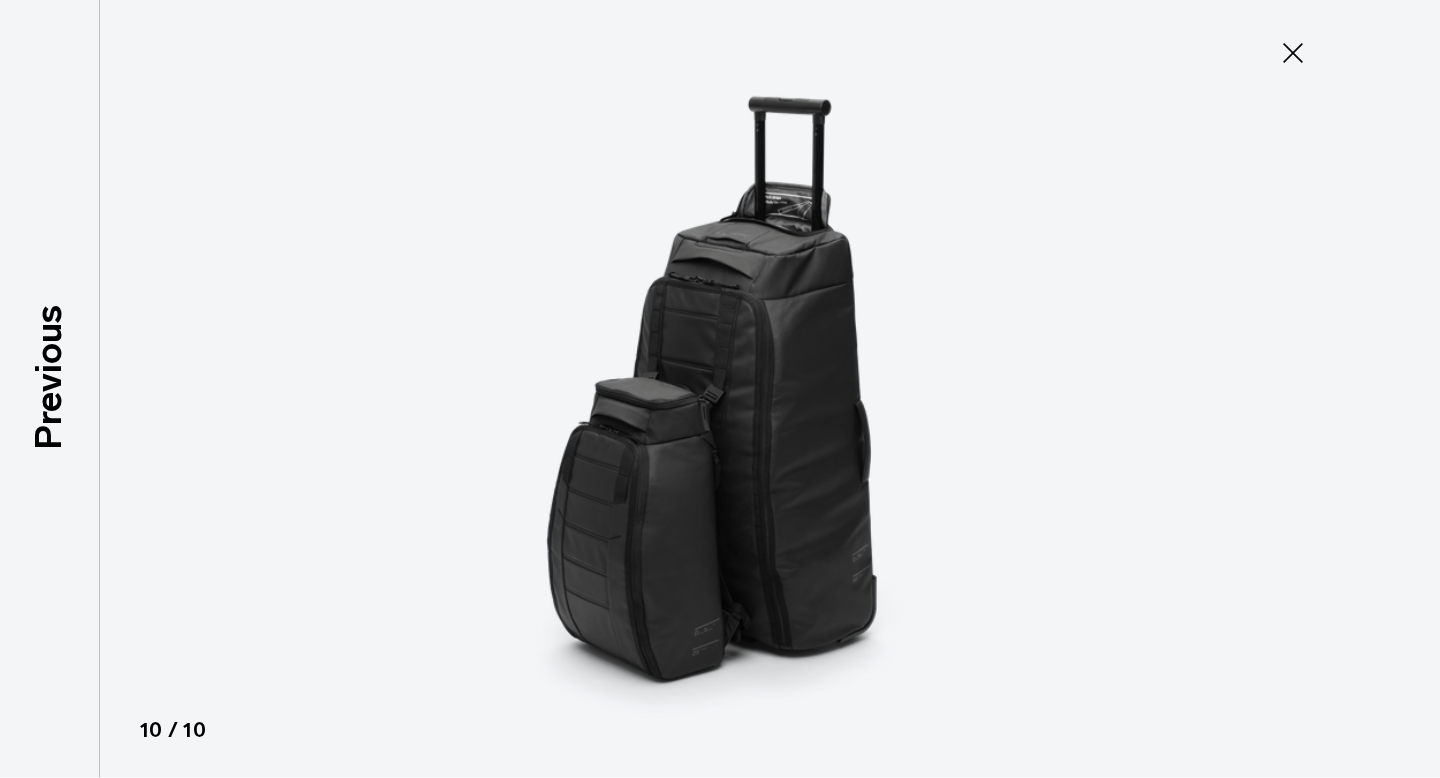click 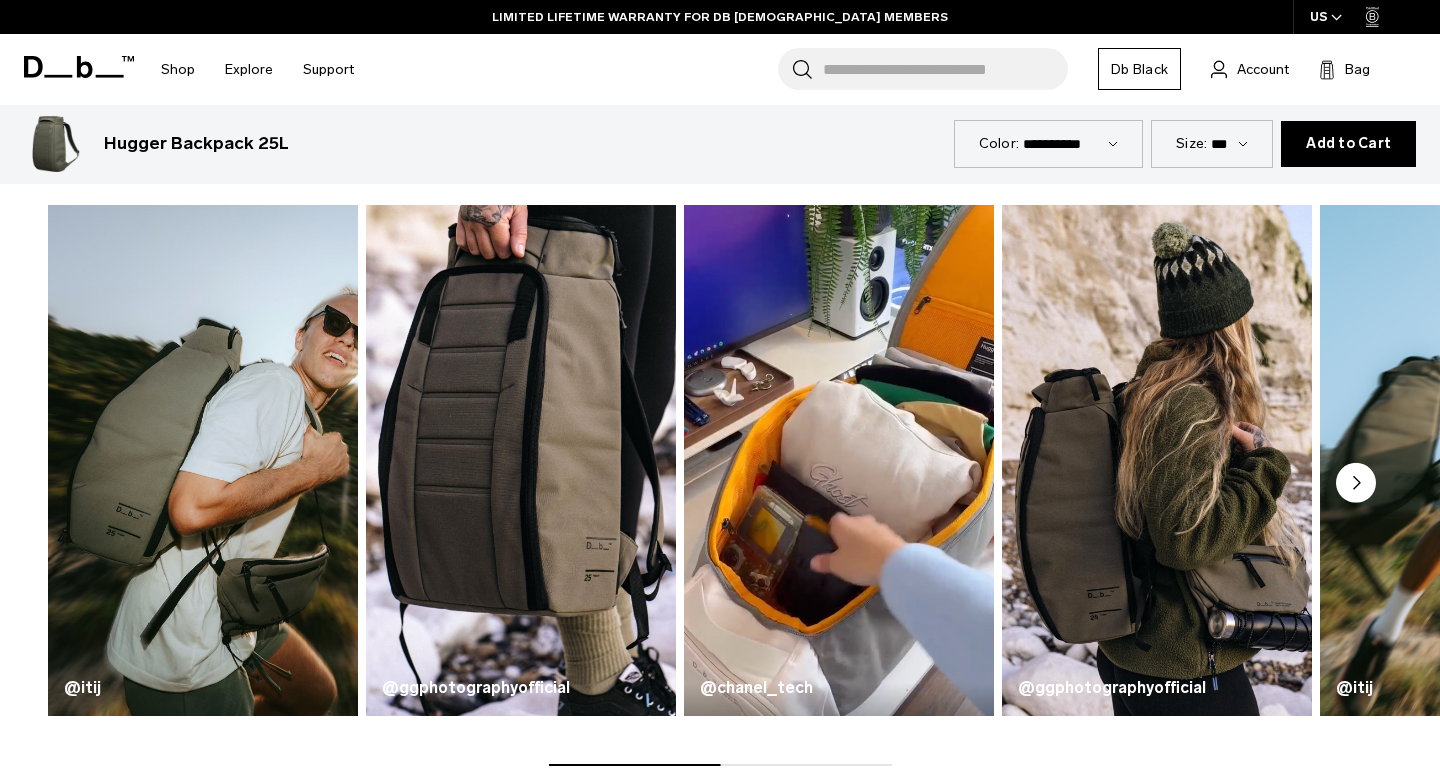 scroll, scrollTop: 894, scrollLeft: 0, axis: vertical 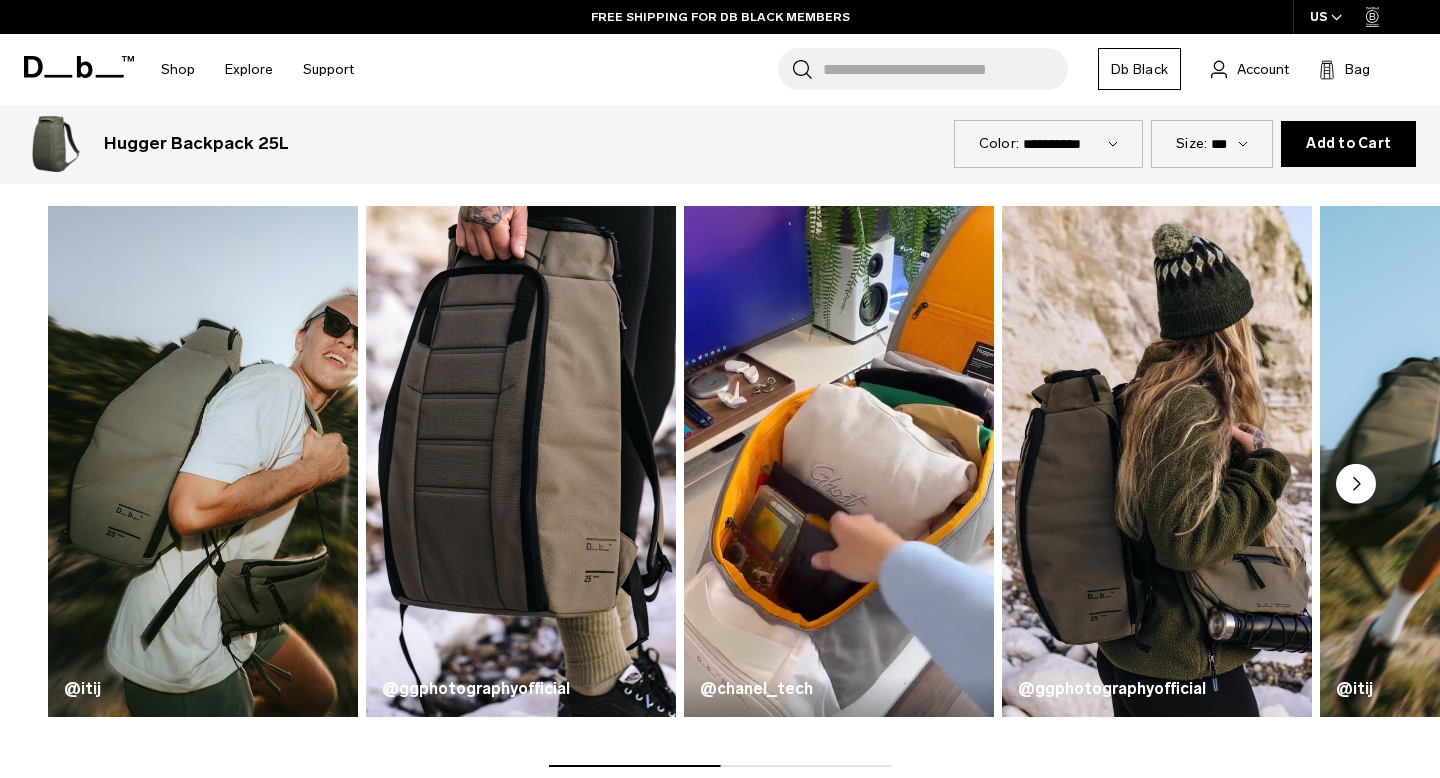 click 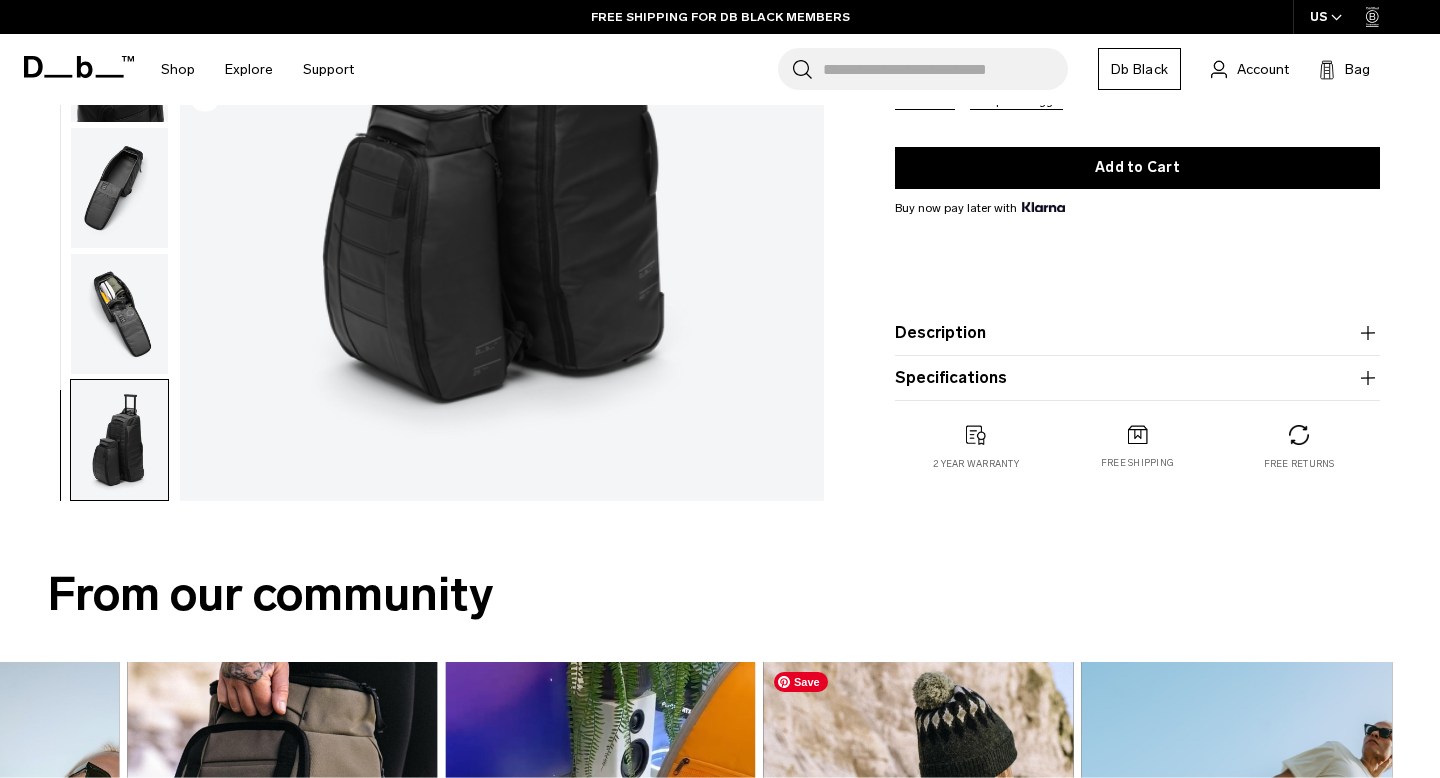 scroll, scrollTop: 0, scrollLeft: 0, axis: both 